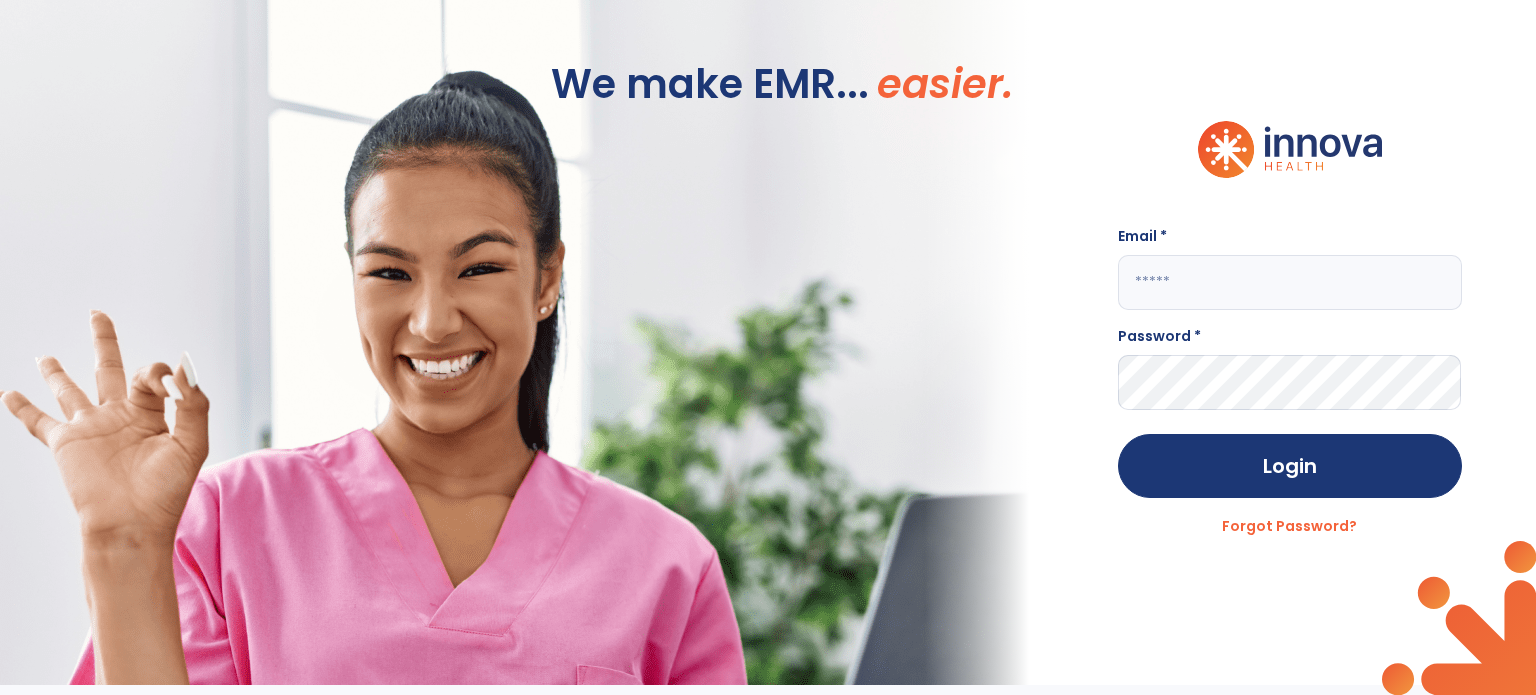 scroll, scrollTop: 0, scrollLeft: 0, axis: both 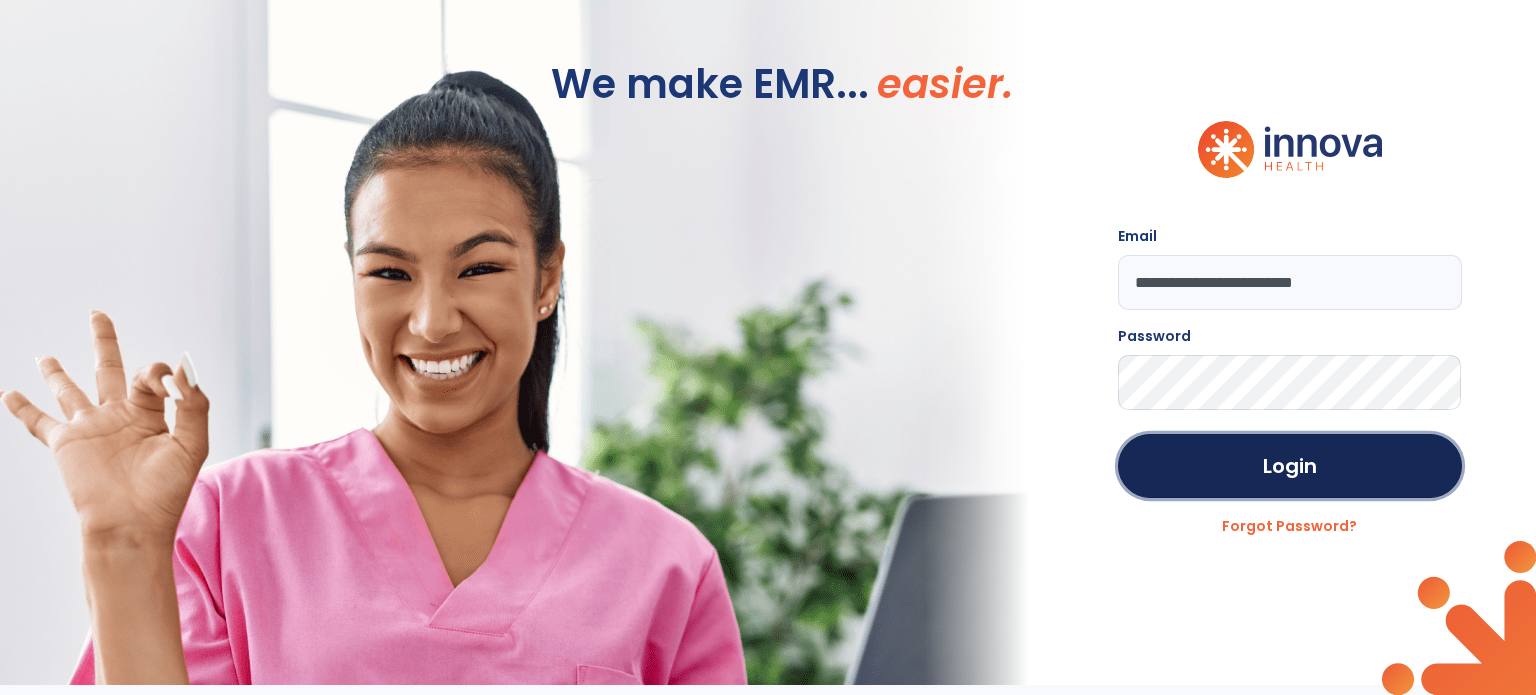 click on "Login" 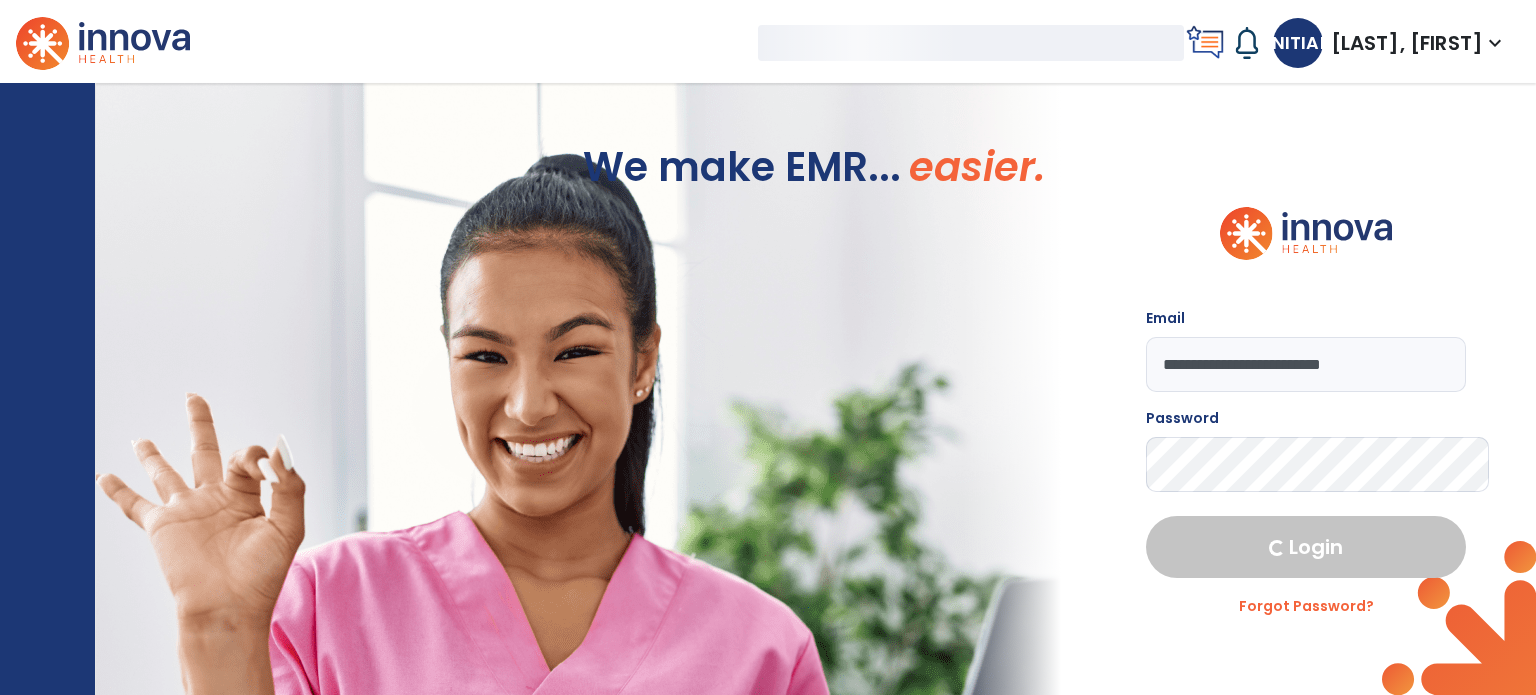 select on "****" 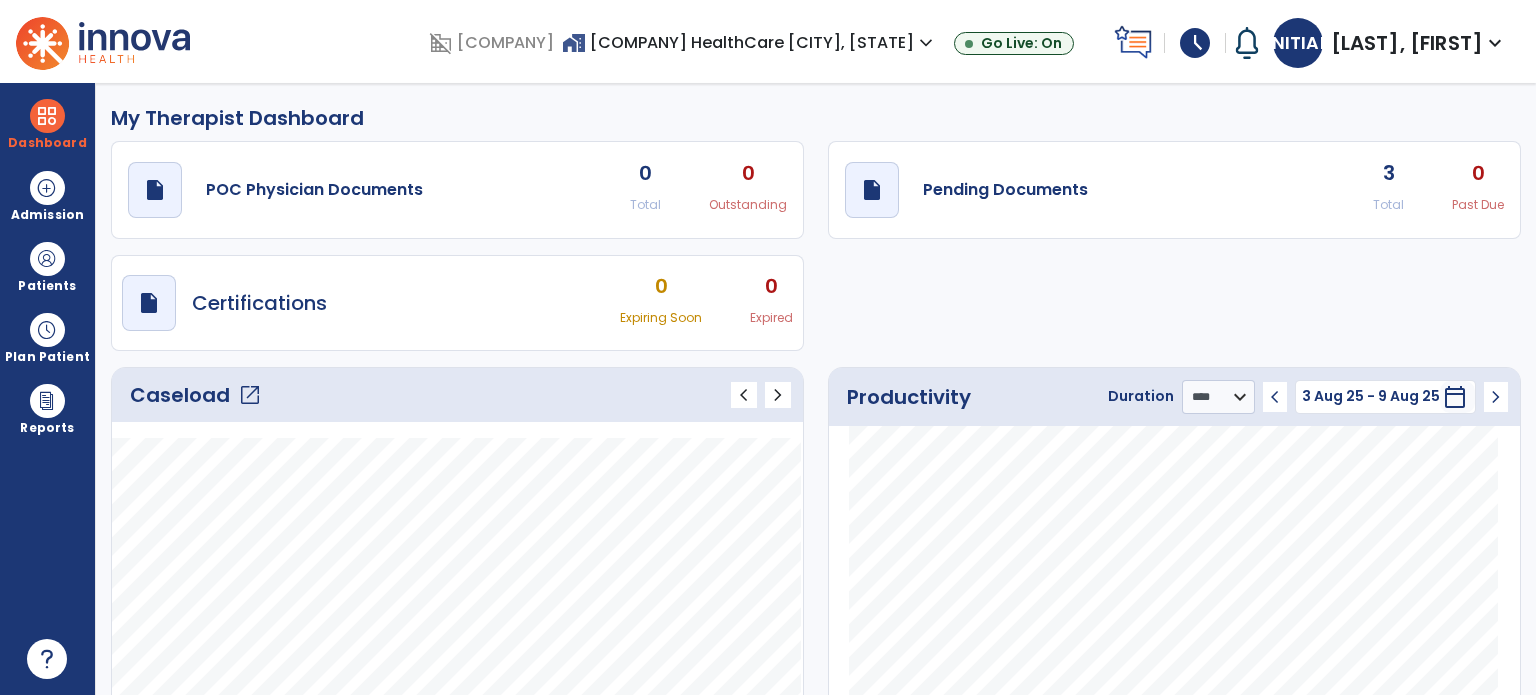click on "open_in_new" 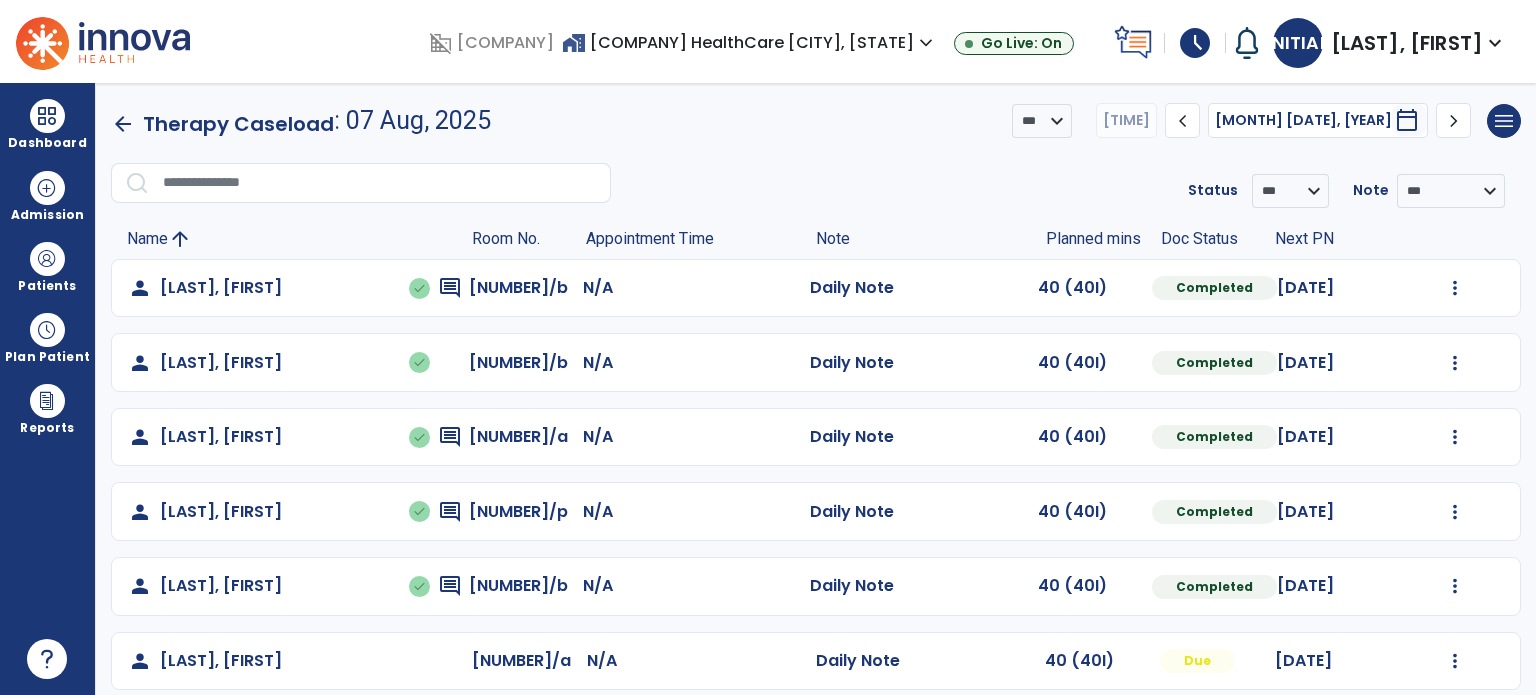 scroll, scrollTop: 244, scrollLeft: 0, axis: vertical 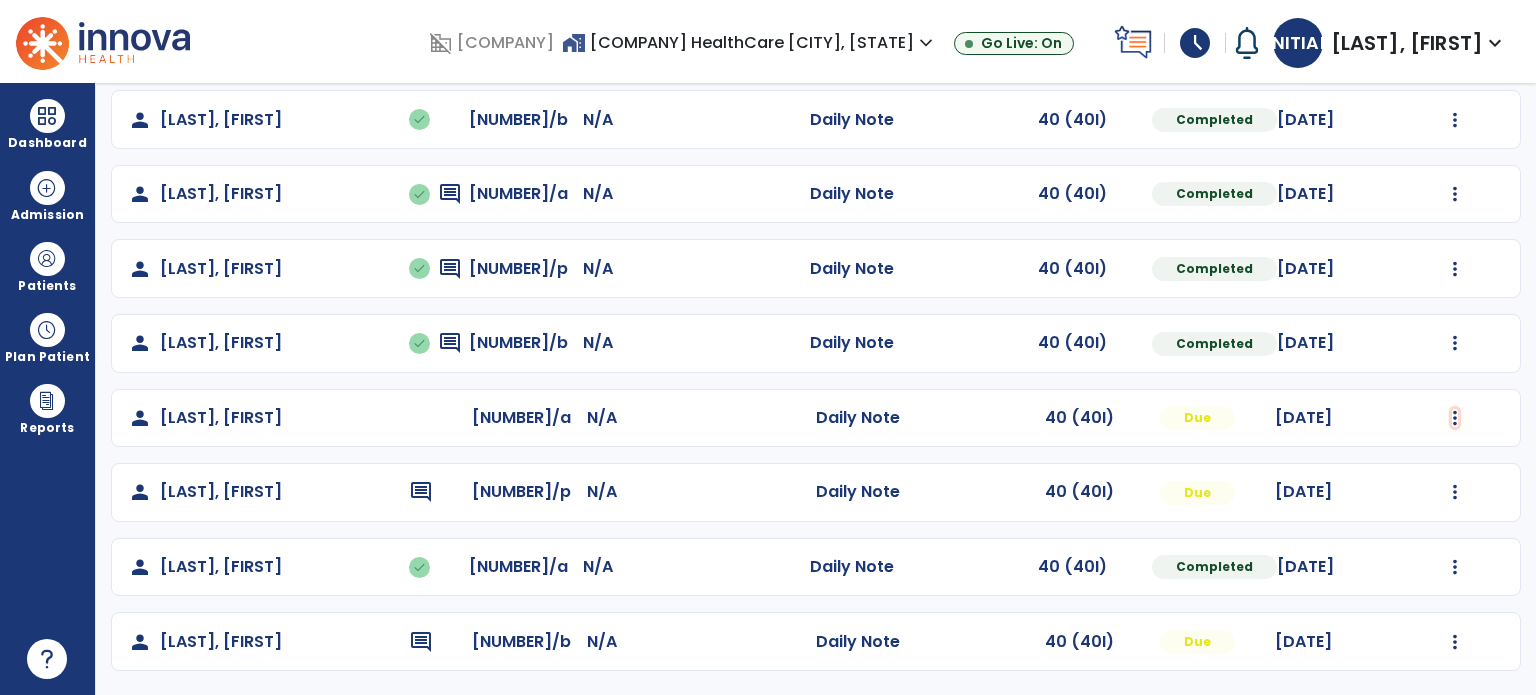 click at bounding box center [1455, 45] 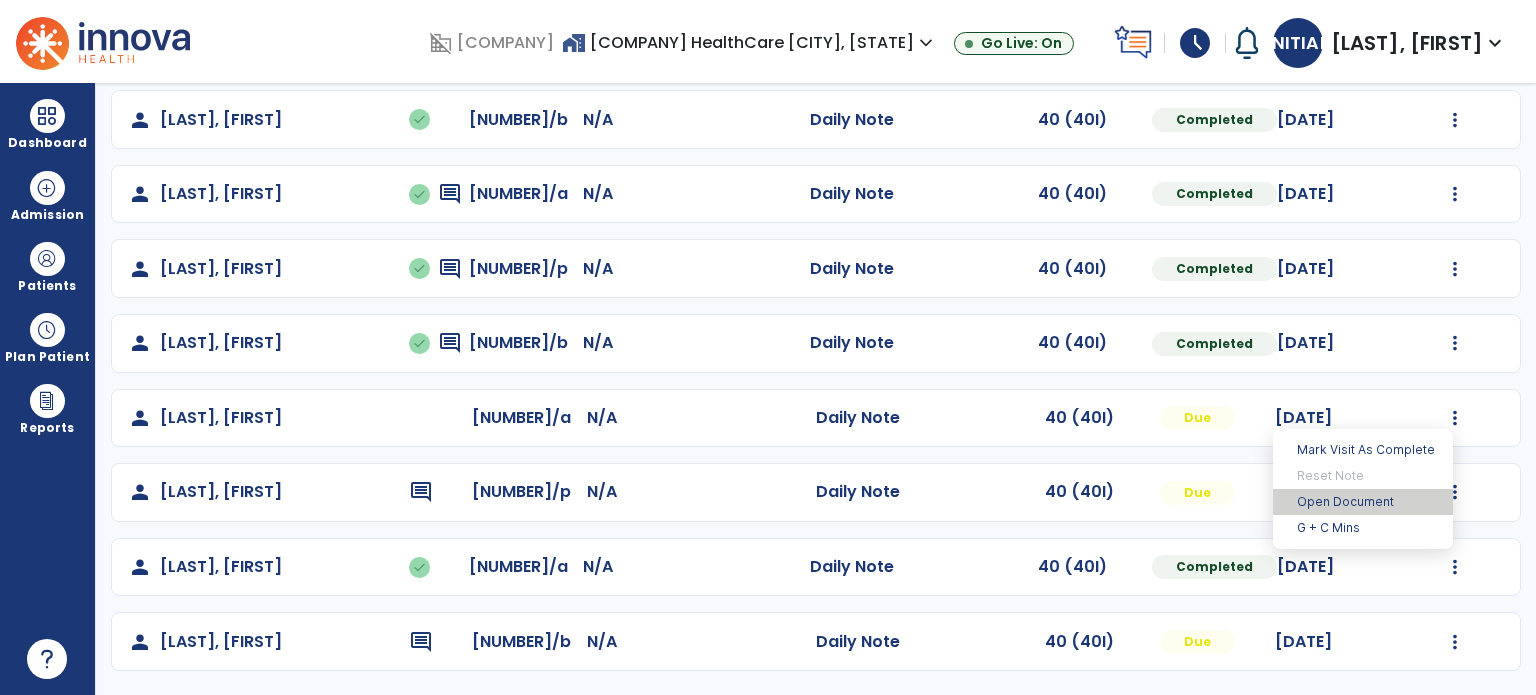 click on "Open Document" at bounding box center [1363, 502] 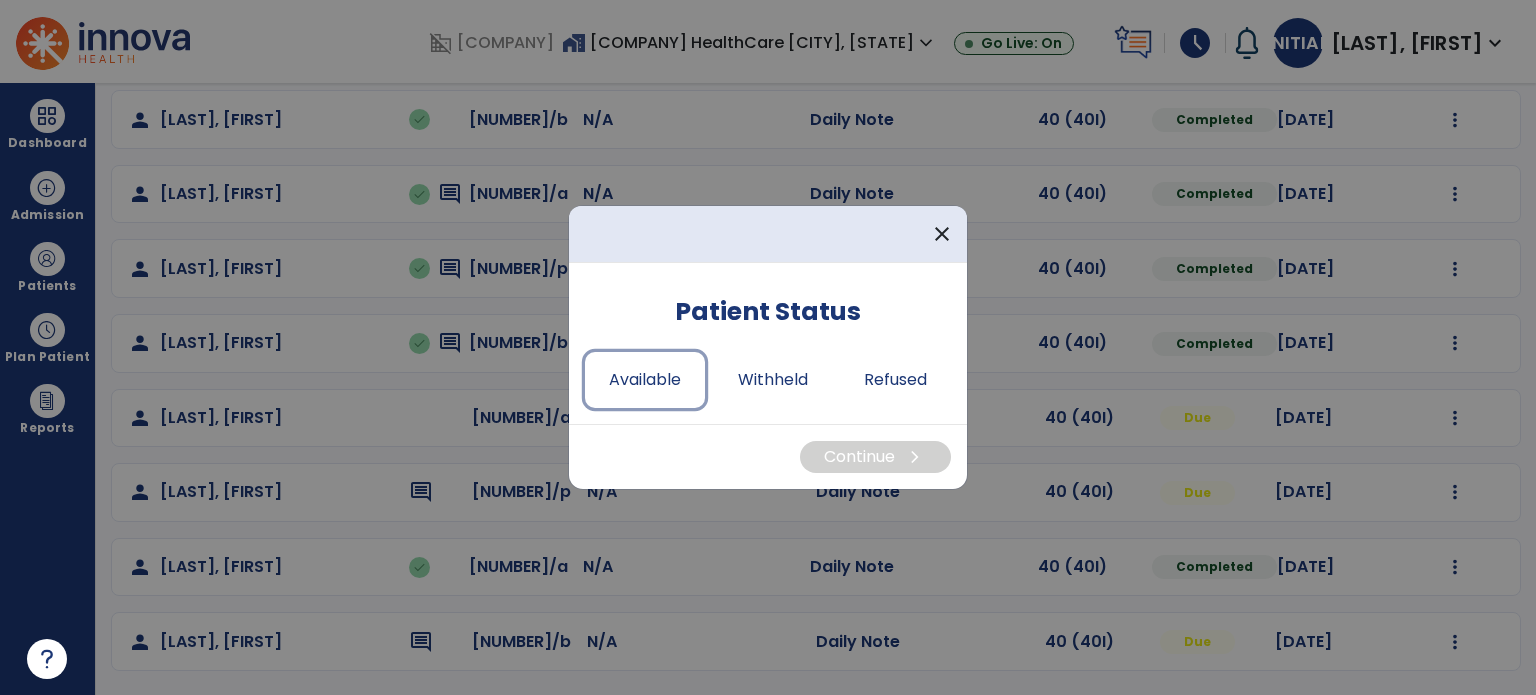 click on "Available" at bounding box center [645, 380] 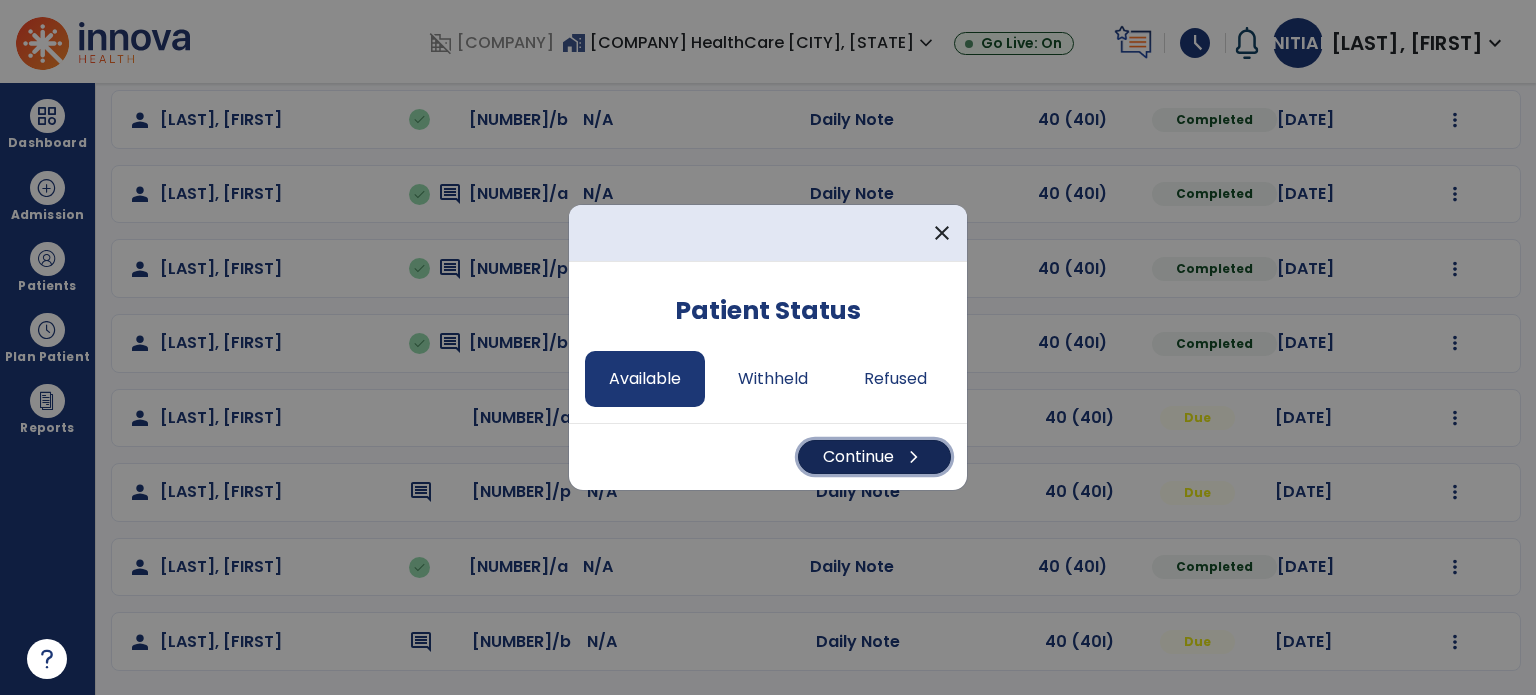 click on "Continue   chevron_right" at bounding box center [874, 457] 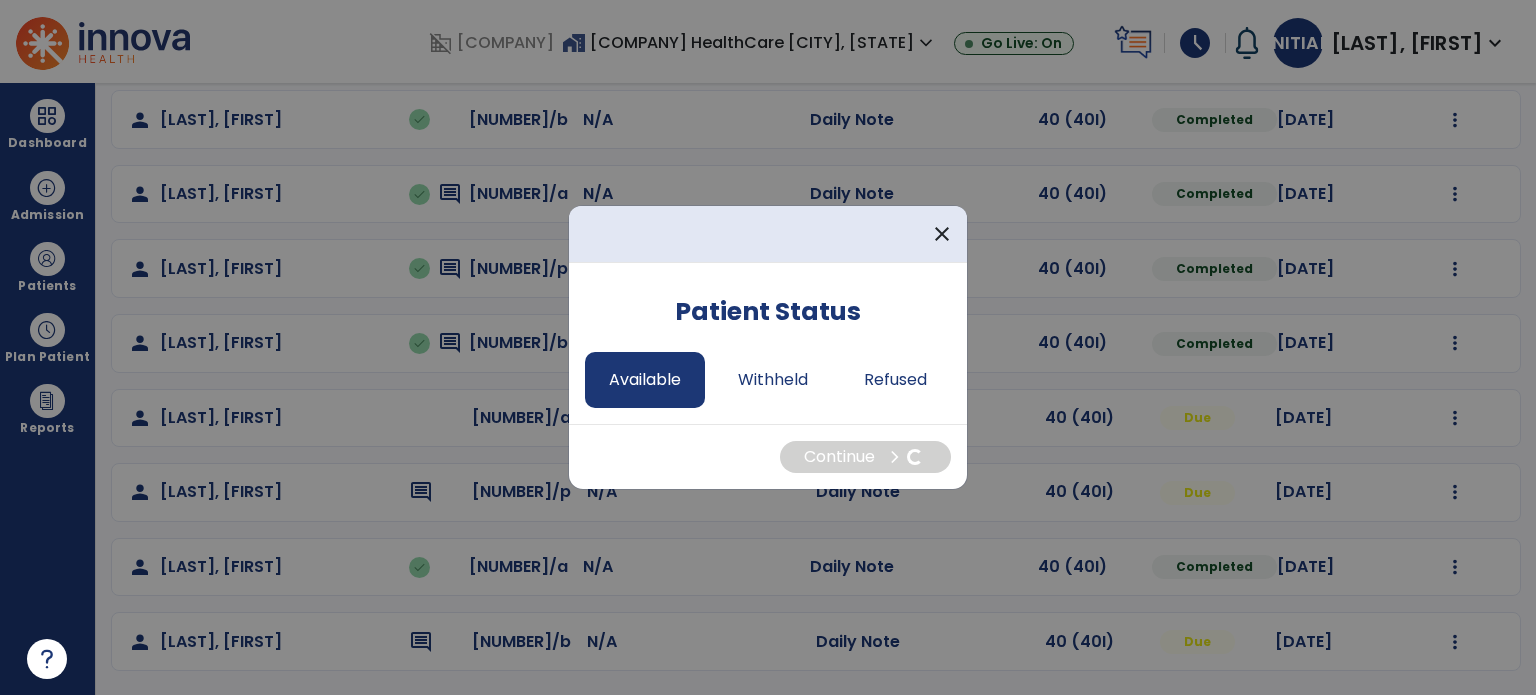 select on "*" 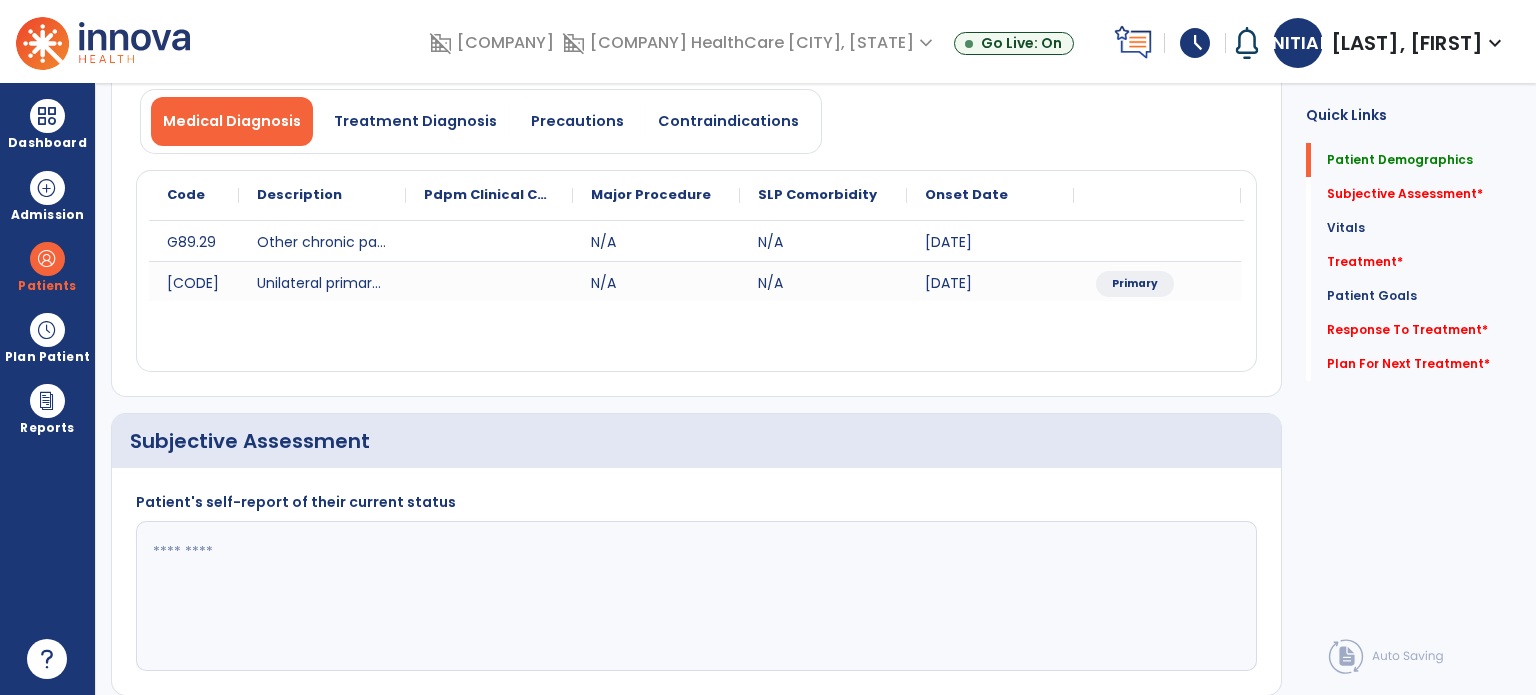 click on "Patient Goals" 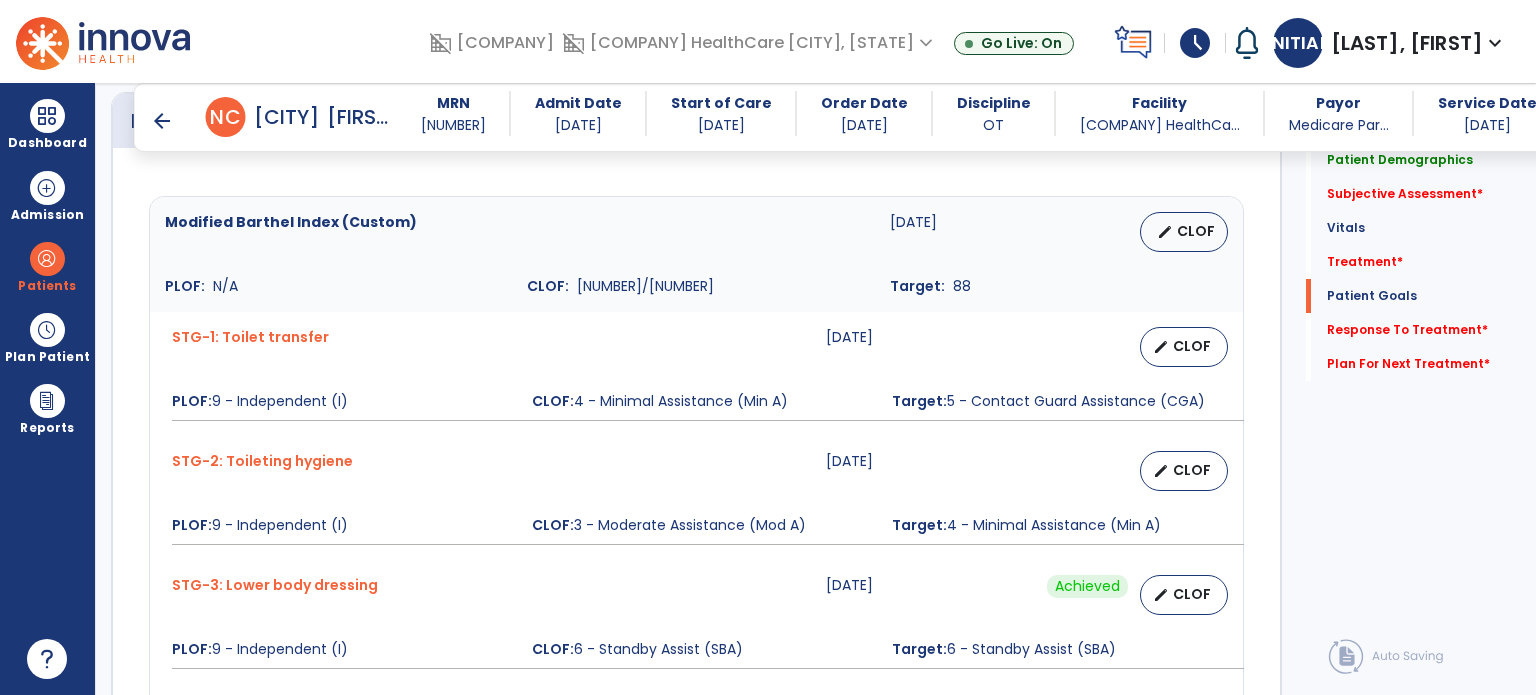scroll, scrollTop: 1533, scrollLeft: 0, axis: vertical 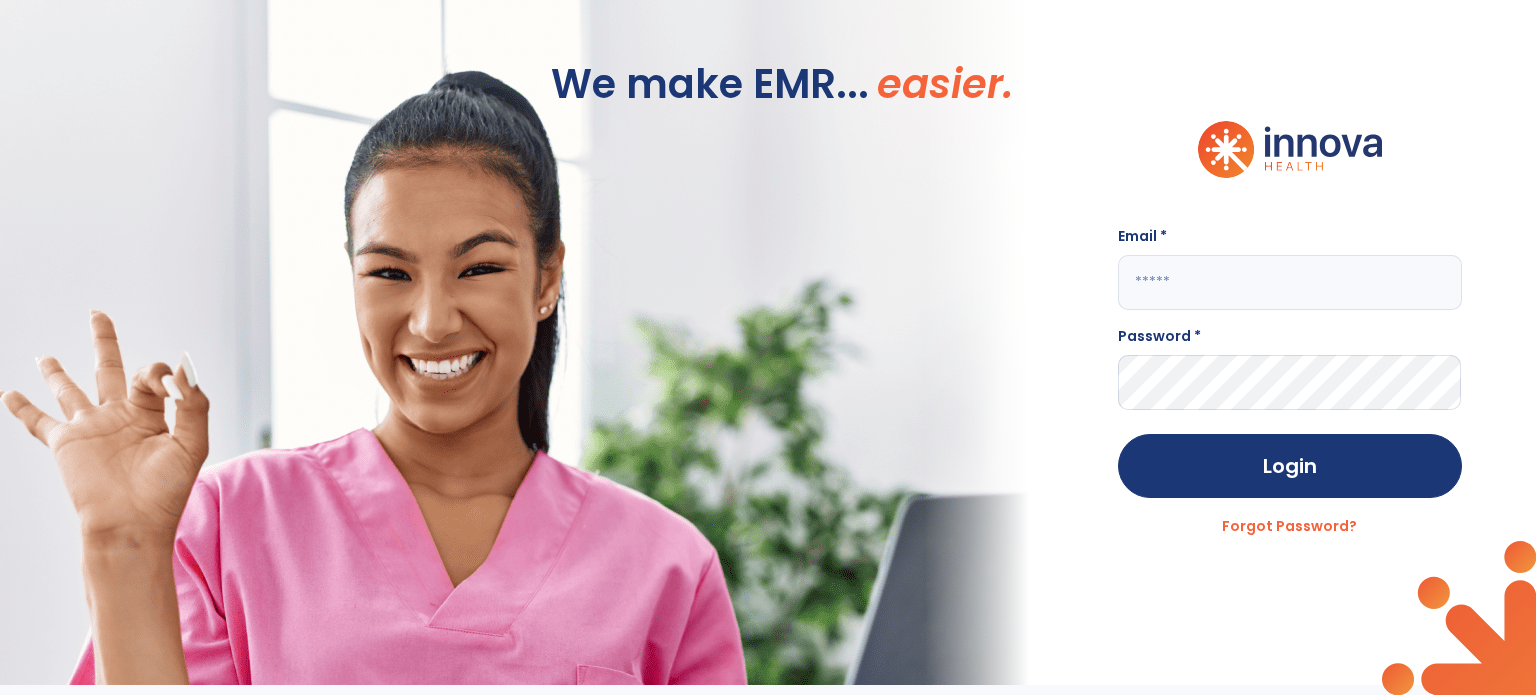 type on "**********" 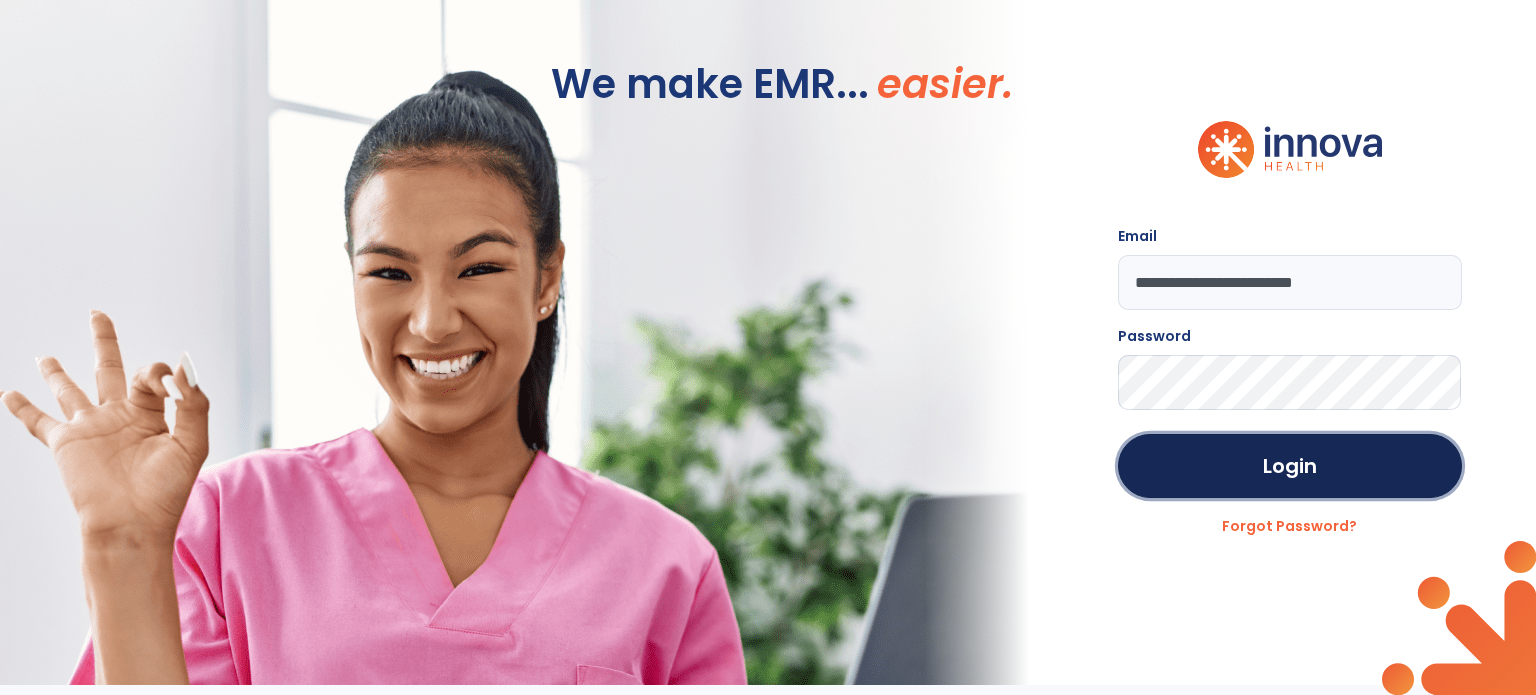 click on "Login" 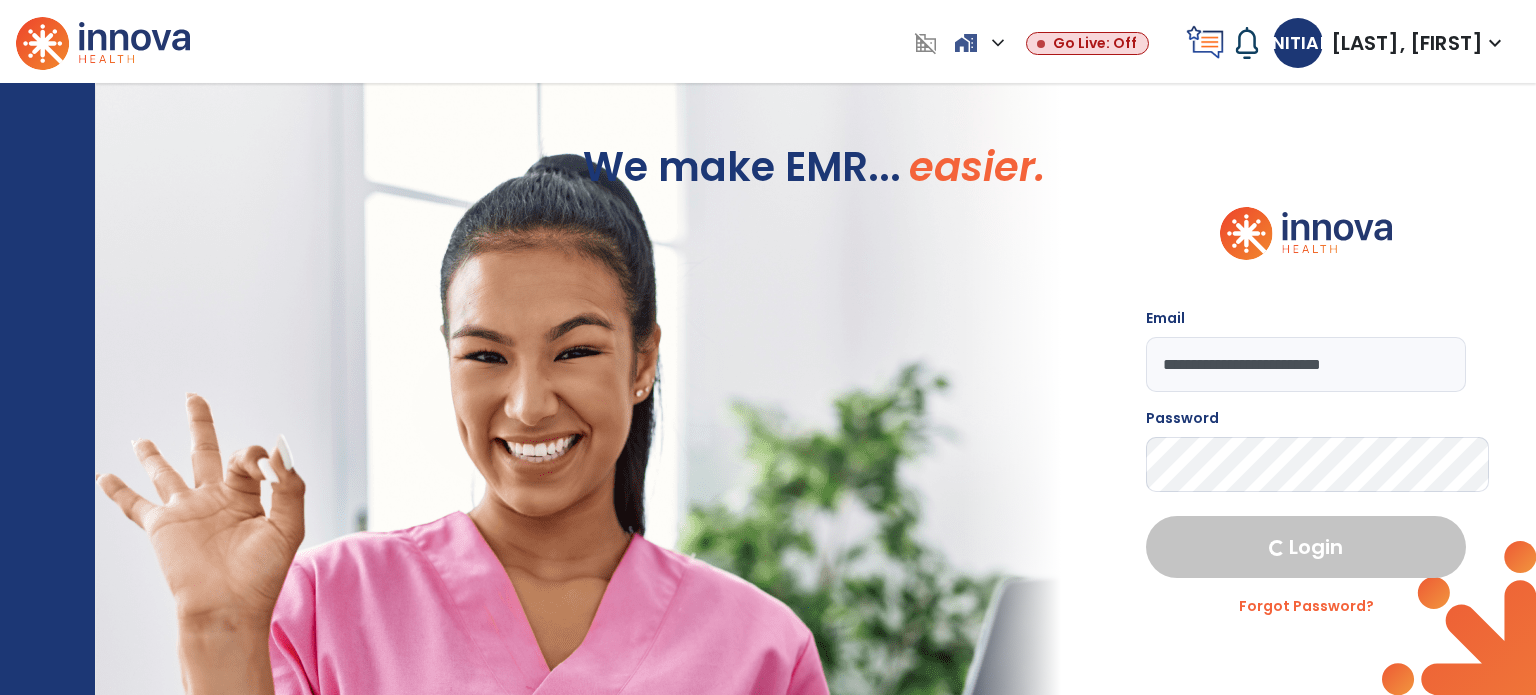 select on "****" 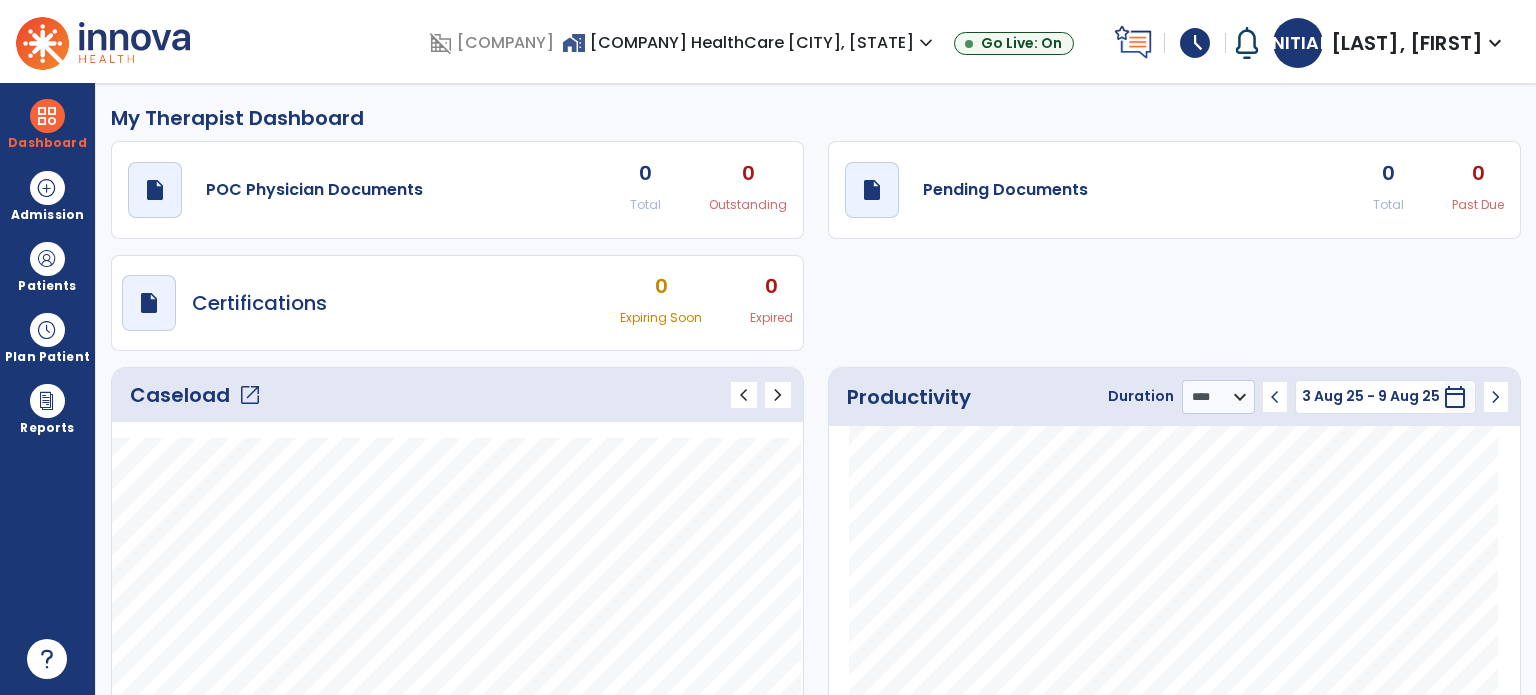click on "open_in_new" 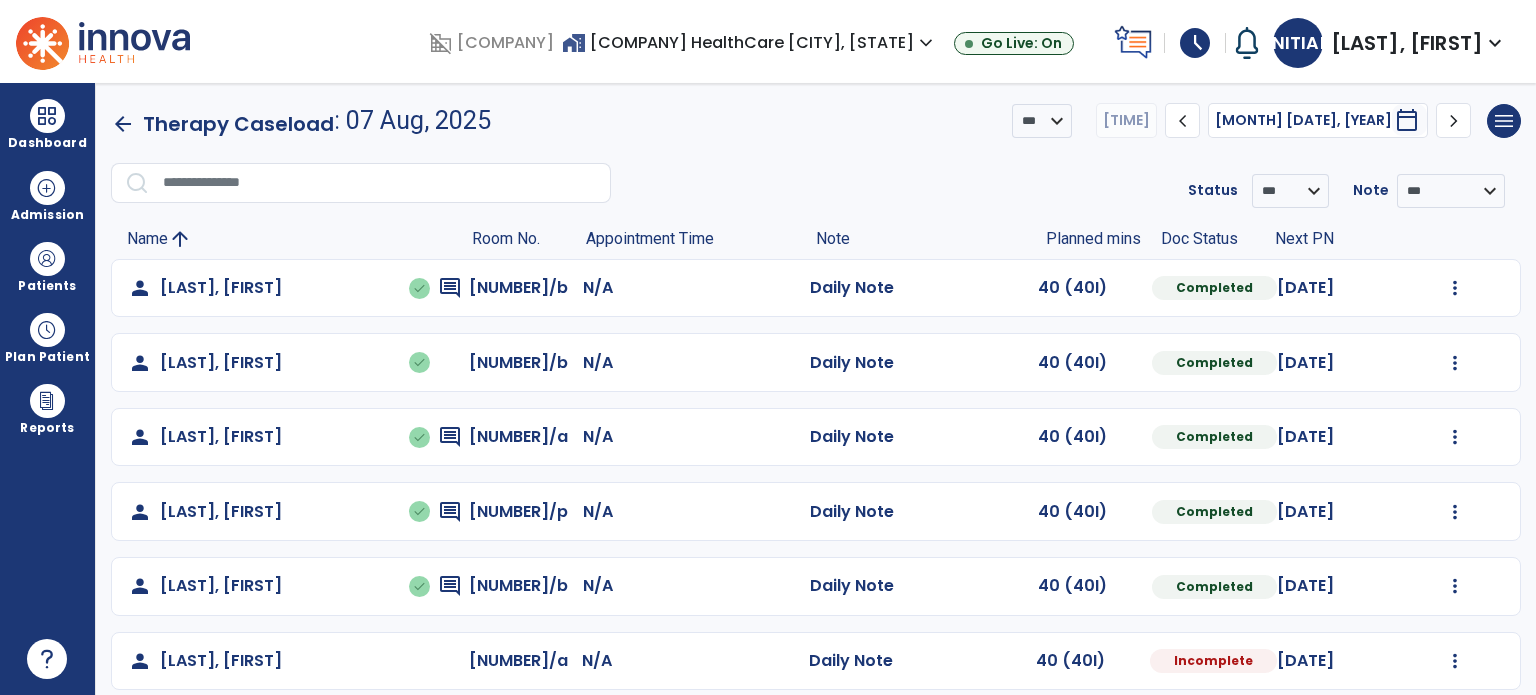 scroll, scrollTop: 244, scrollLeft: 0, axis: vertical 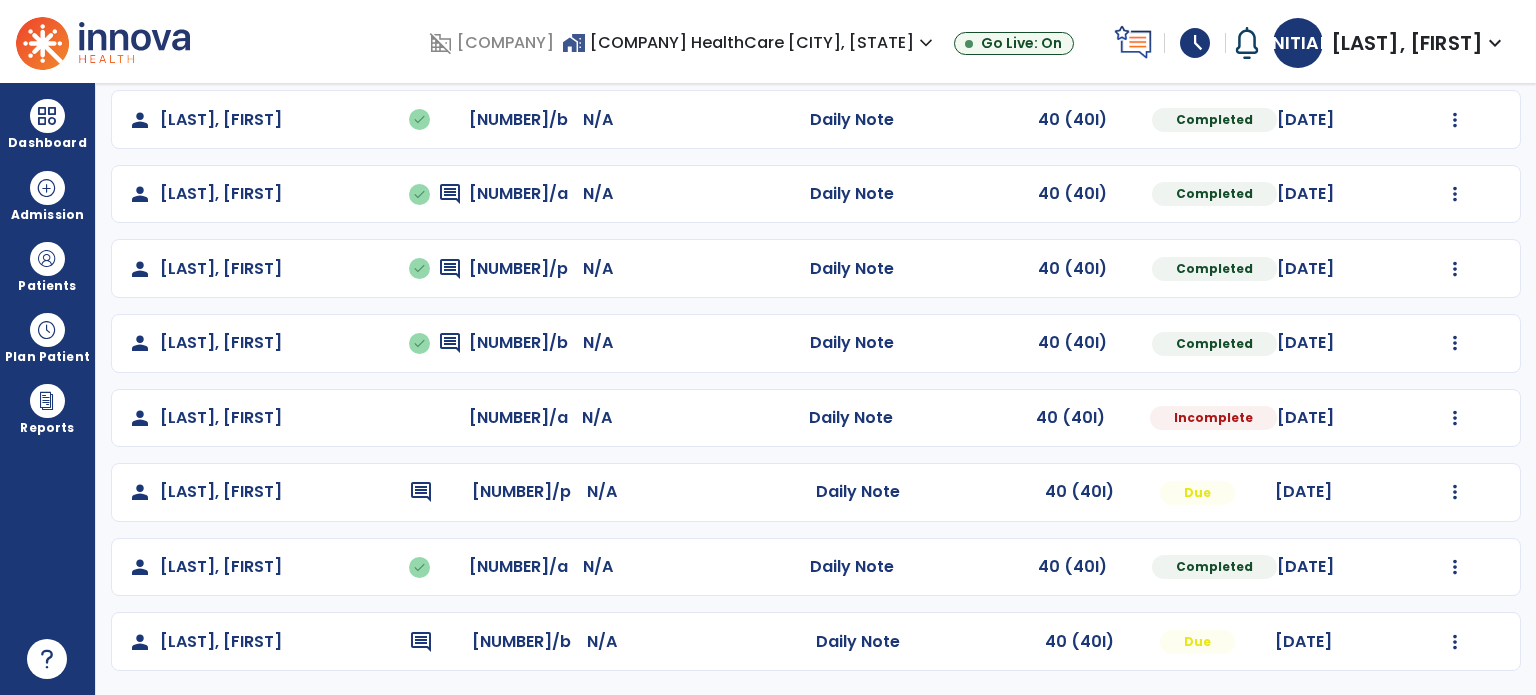 click on "Mark Visit As Complete   Reset Note   Open Document   G + C Mins" 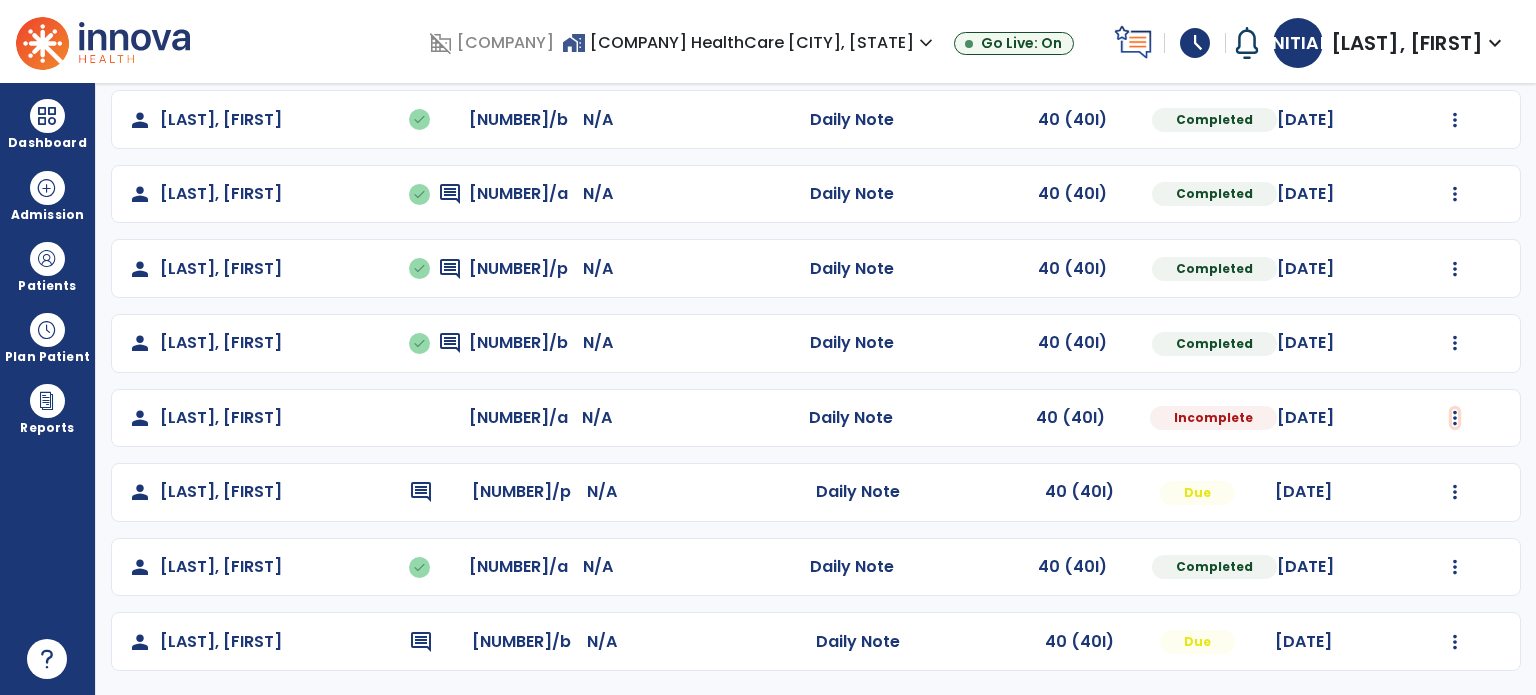 click at bounding box center (1455, 45) 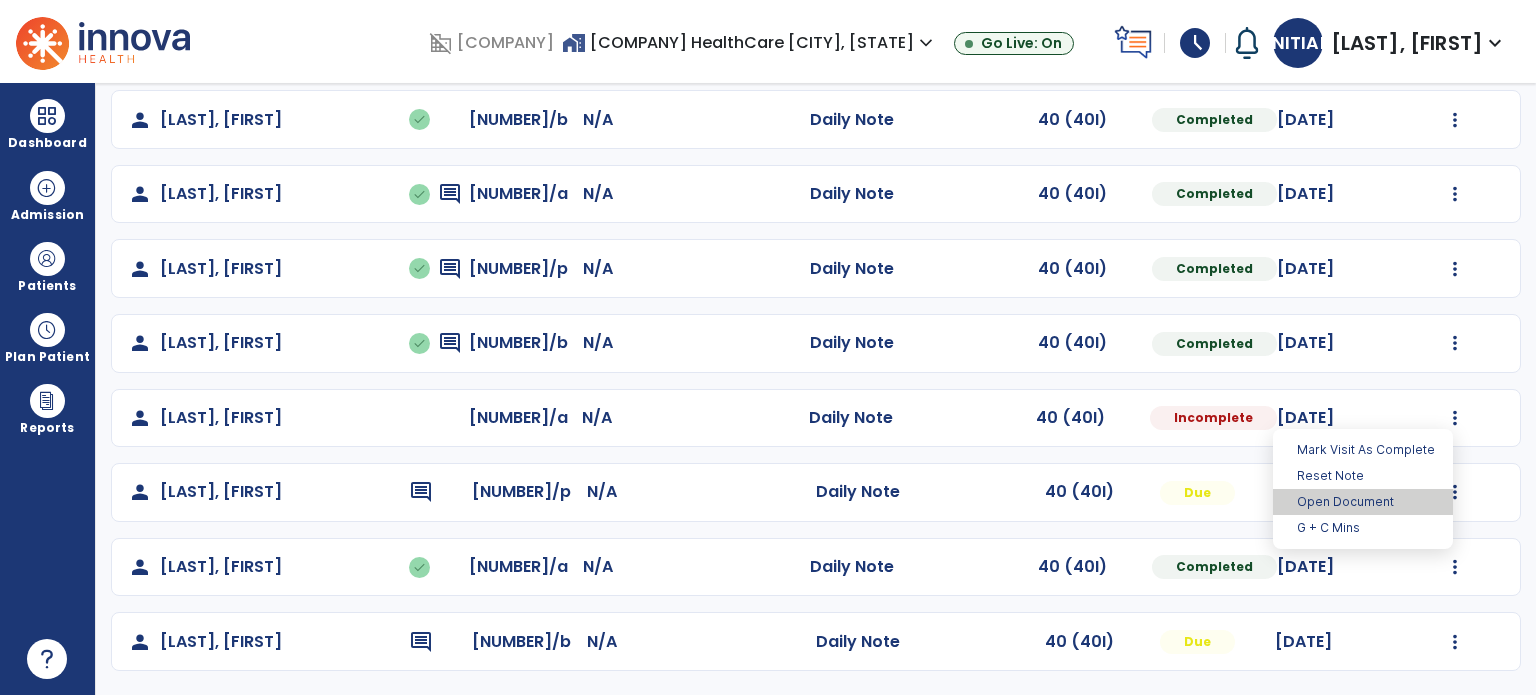 click on "Open Document" at bounding box center (1363, 502) 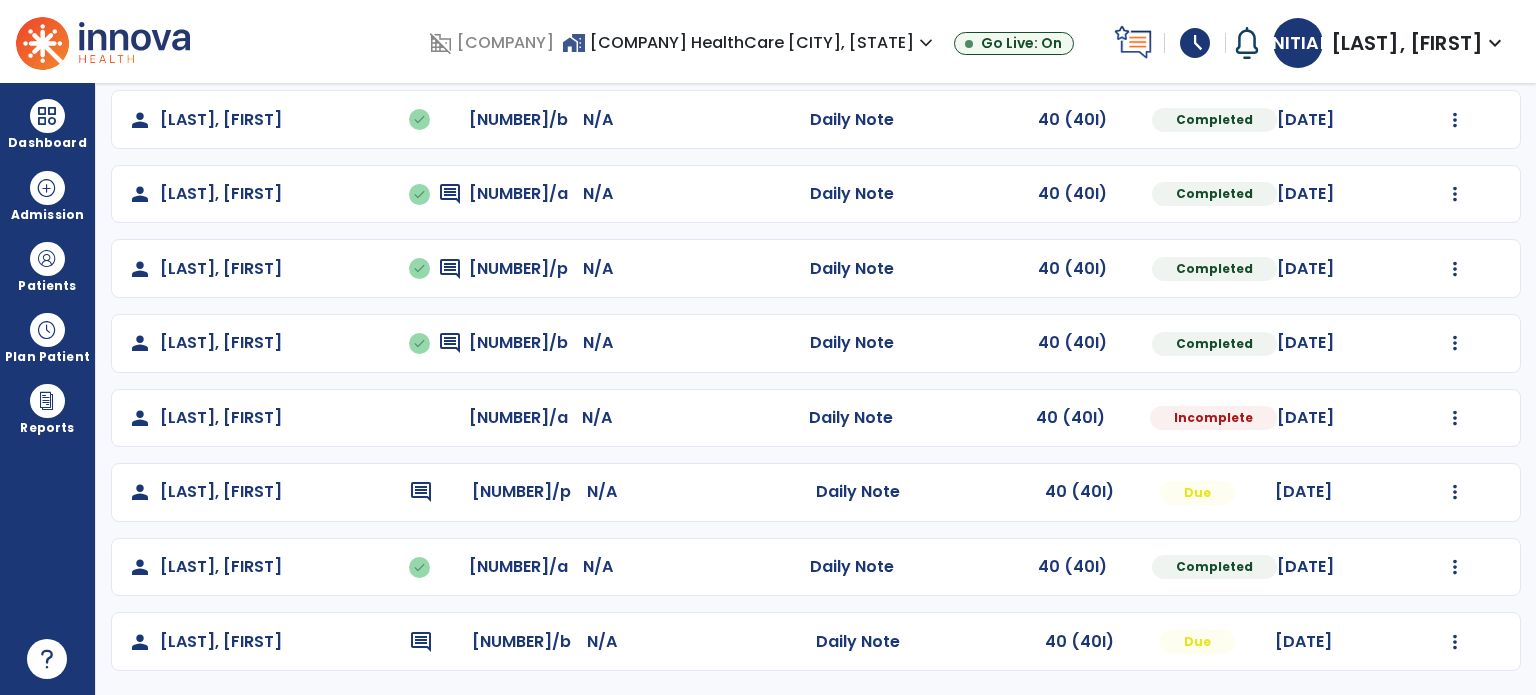 select on "*" 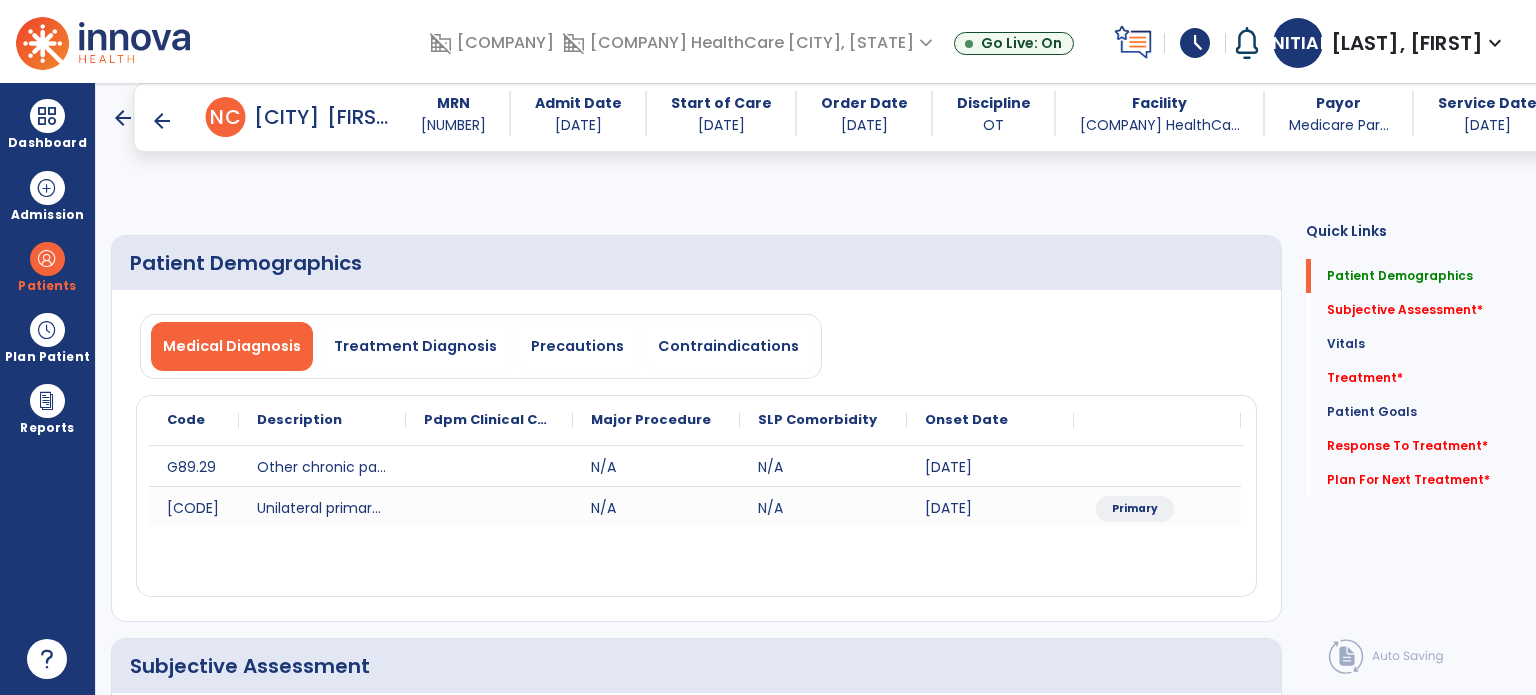 scroll, scrollTop: 311, scrollLeft: 0, axis: vertical 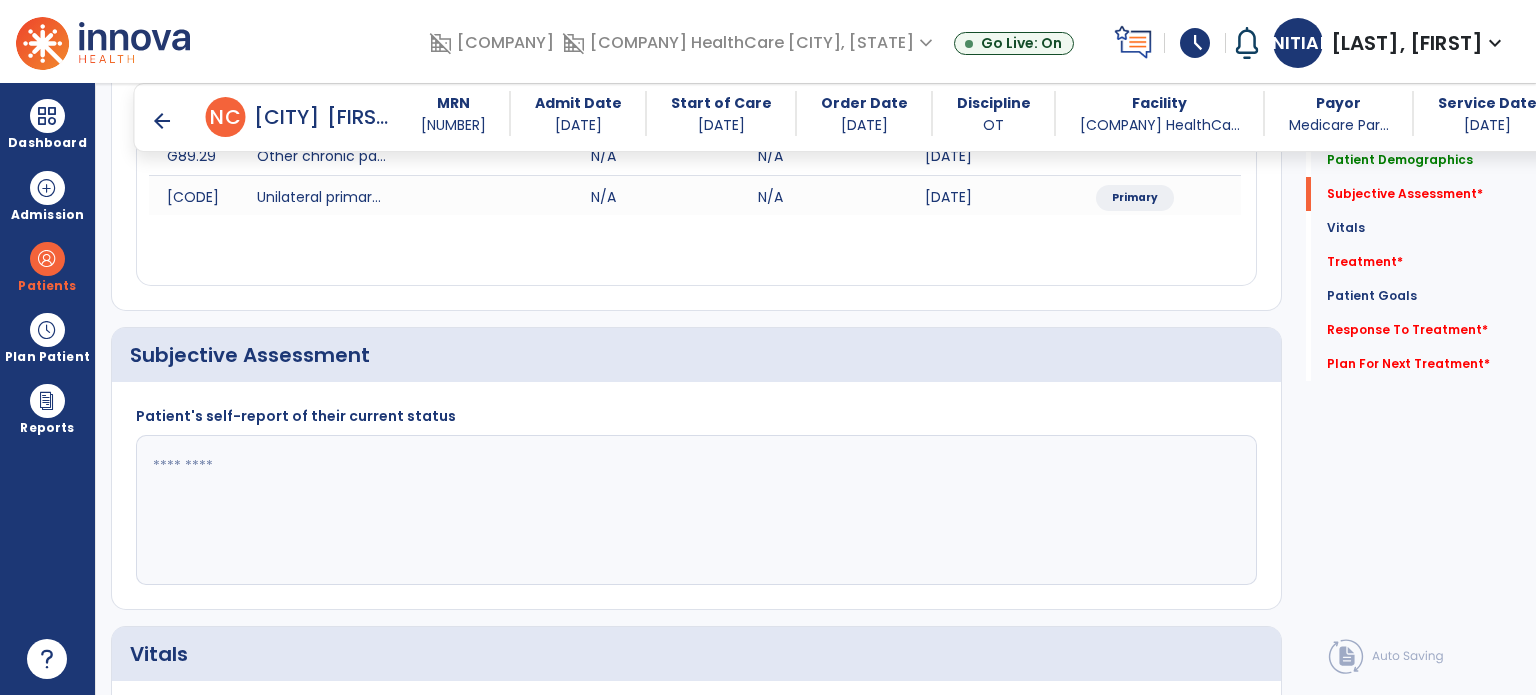 click 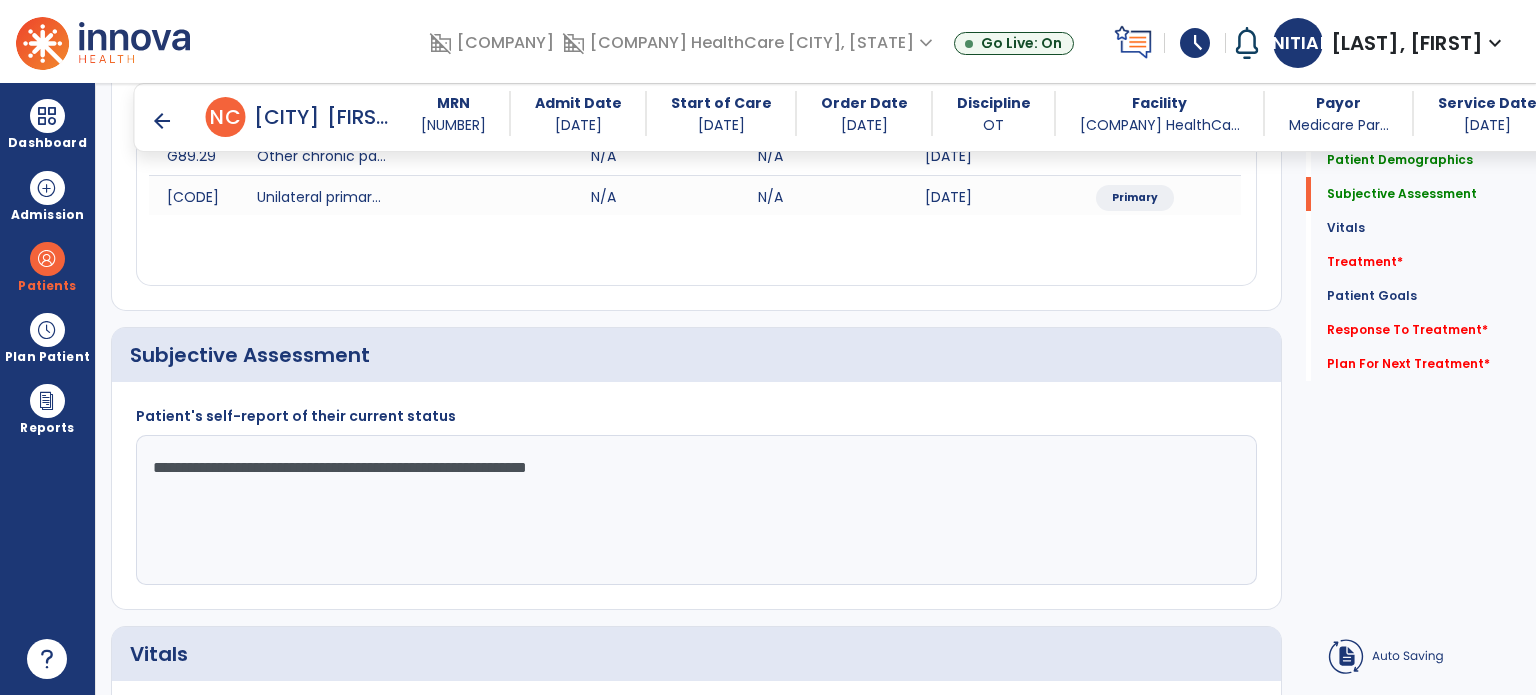 type on "**********" 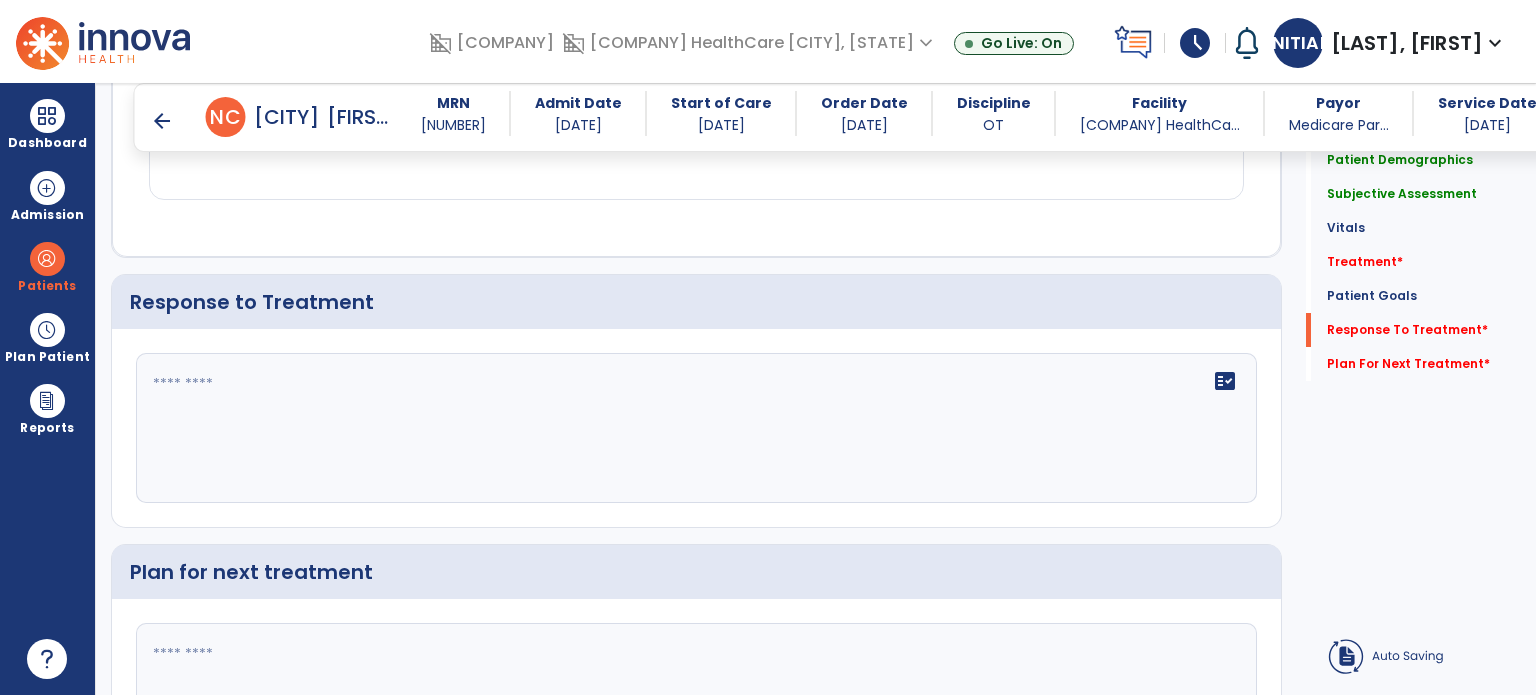 scroll, scrollTop: 2592, scrollLeft: 0, axis: vertical 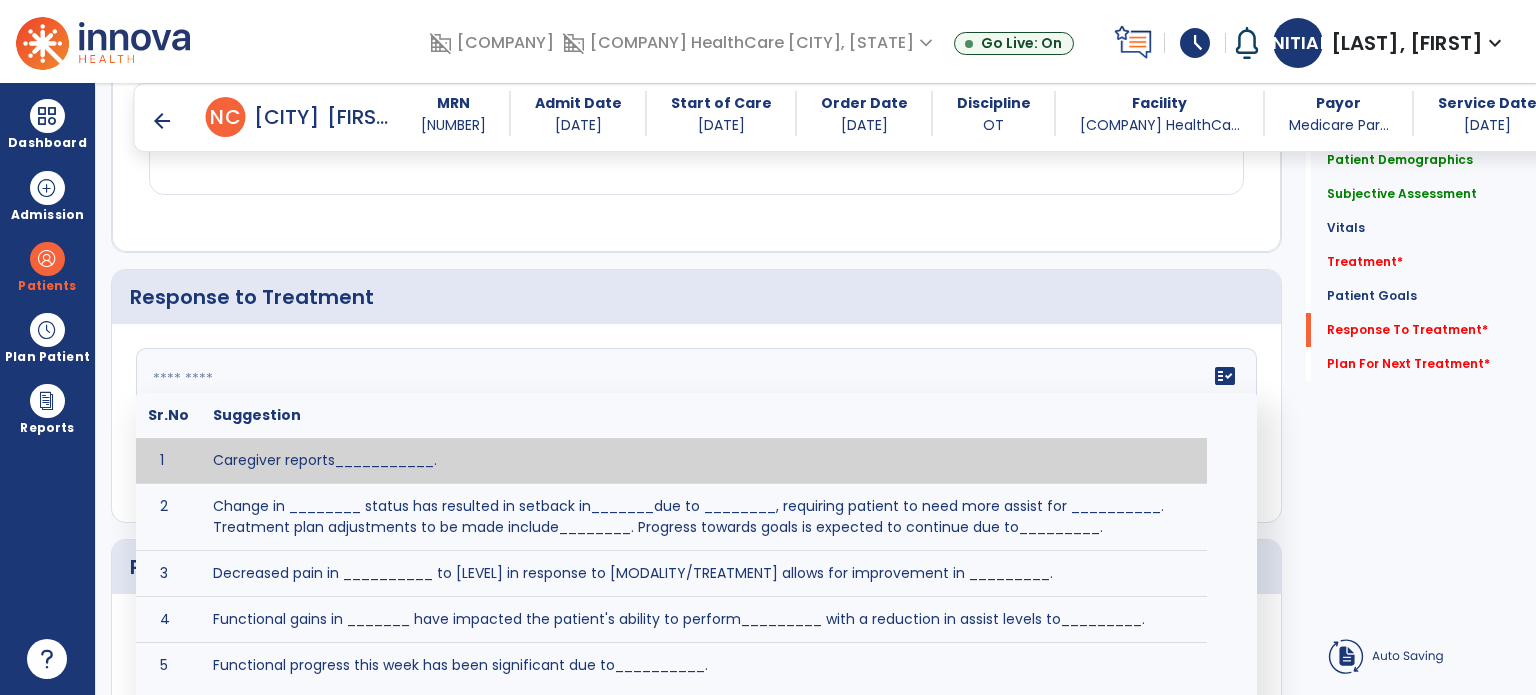 click on "fact_check Sr.No Suggestion 1 Caregiver reports___________. 2 Change in ________ status has resulted in setback in_______due to ________, requiring patient to need more assist for __________. Treatment plan adjustments to be made include________. Progress towards goals is expected to continue due to_________. 3 Decreased pain in __________ to [LEVEL] in response to [MODALITY/TREATMENT] allows for improvement in _________. 4 Functional gains in _______ have impacted the patient's ability to perform_________ with a reduction in assist levels to_________. 5 Functional progress this week has been significant due to__________. 6 Gains in ________ have improved the patient's ability to perform ______with decreased levels of assist to___________. 7 Improvement in ________allows patient to tolerate higher levels of challenges in_________. 8 Pain in [AREA] has decreased to [LEVEL] in response to [TREATMENT/MODALITY], allowing fore ease in completing__________. 9 10 11 12 13 14 15 16 17 18 19 20 21" 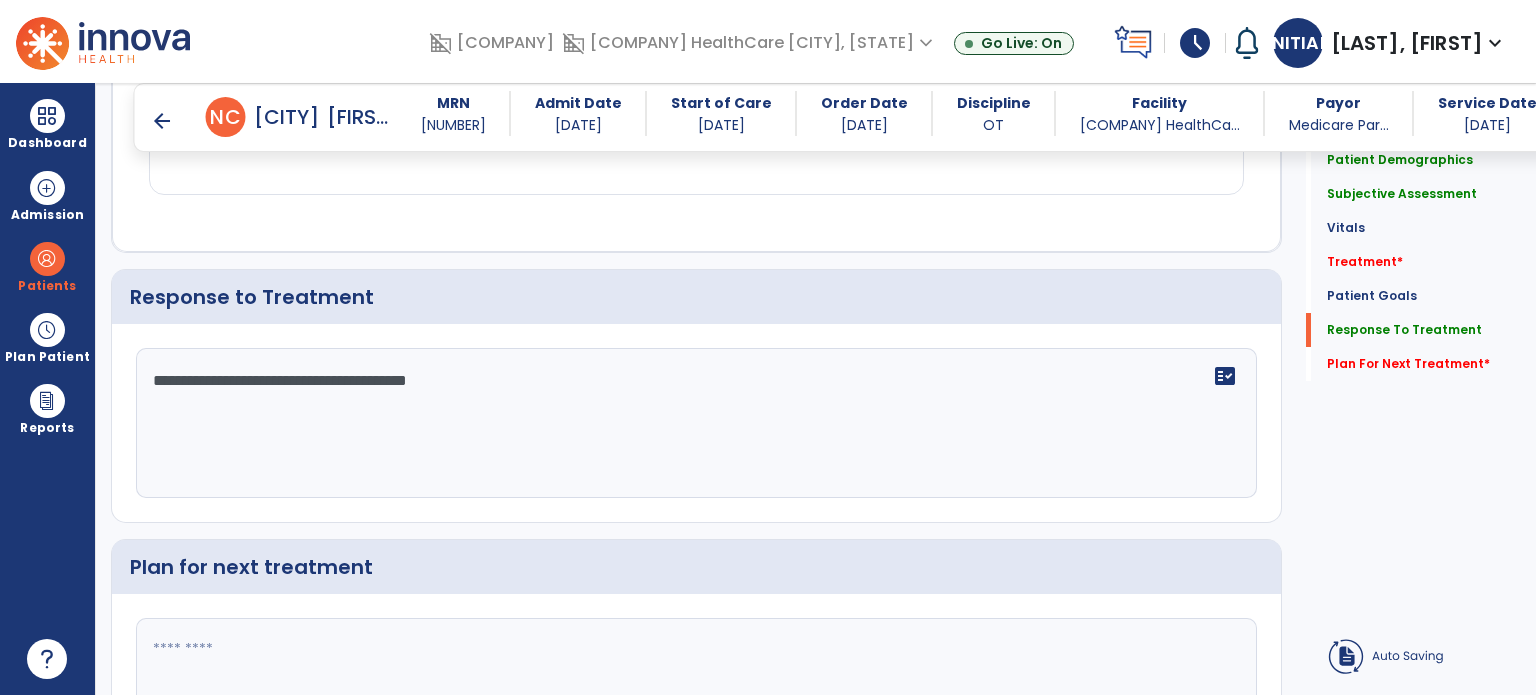 type on "**********" 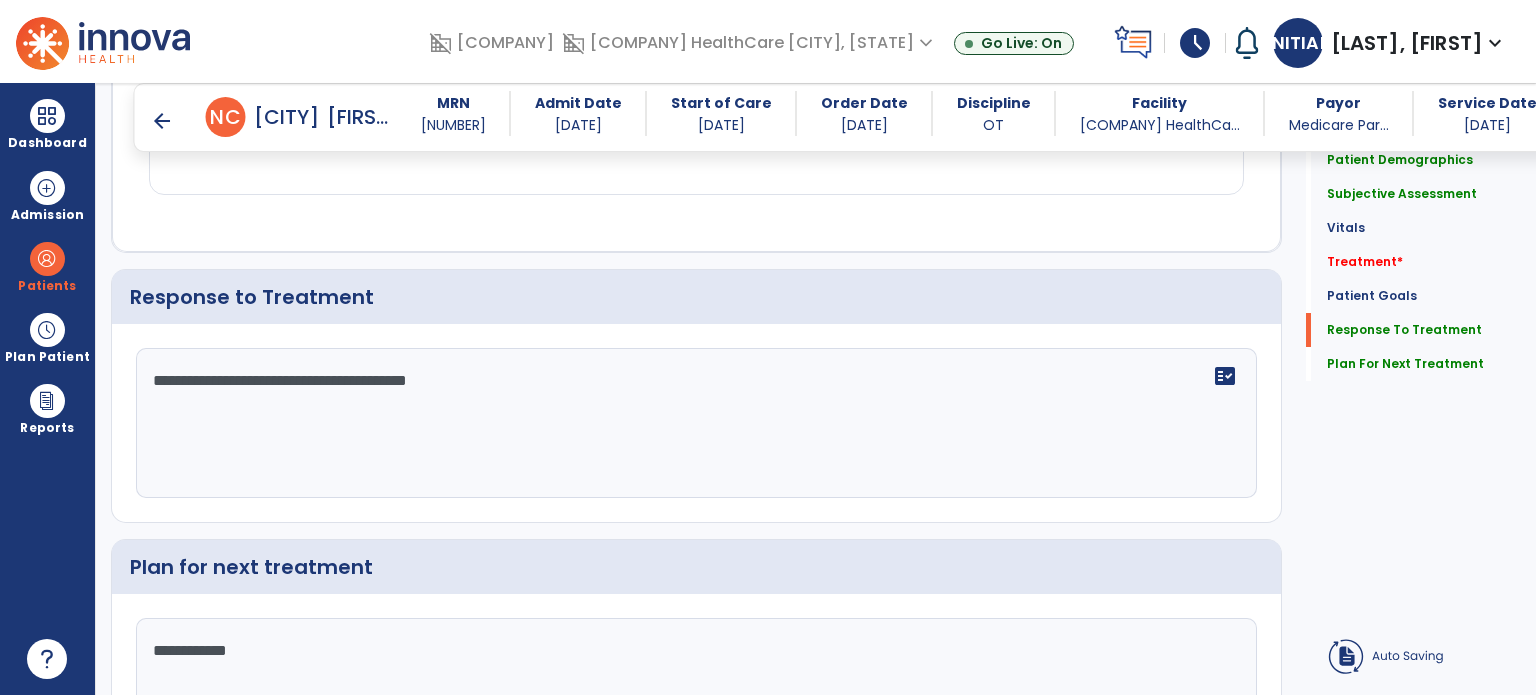 click on "**********" 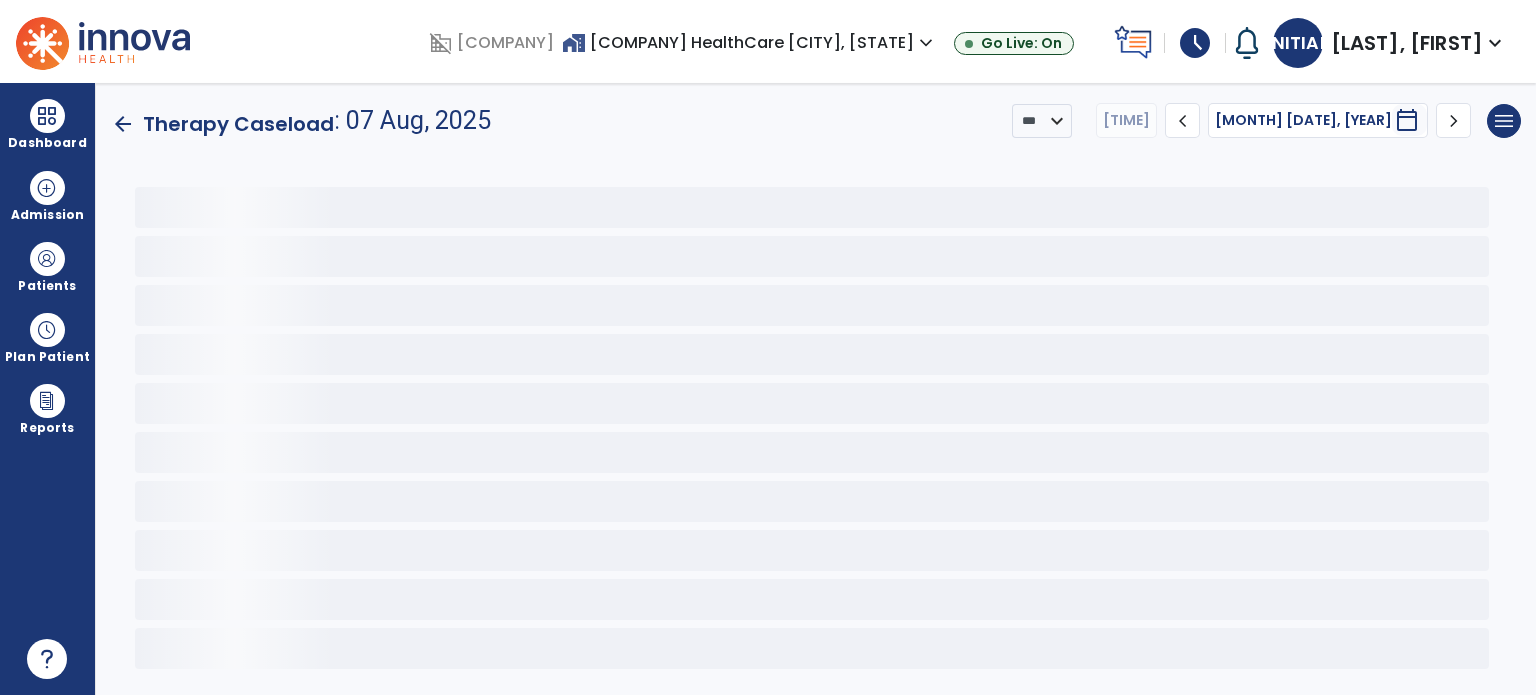 scroll, scrollTop: 0, scrollLeft: 0, axis: both 